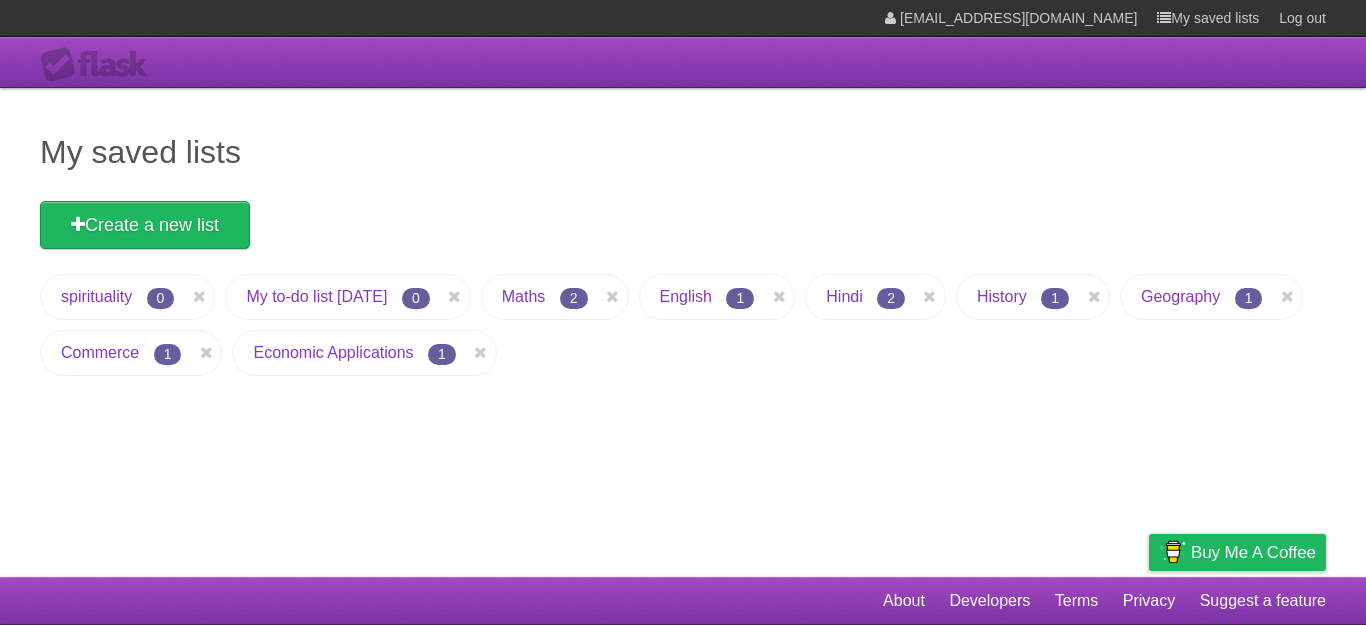 scroll, scrollTop: 0, scrollLeft: 0, axis: both 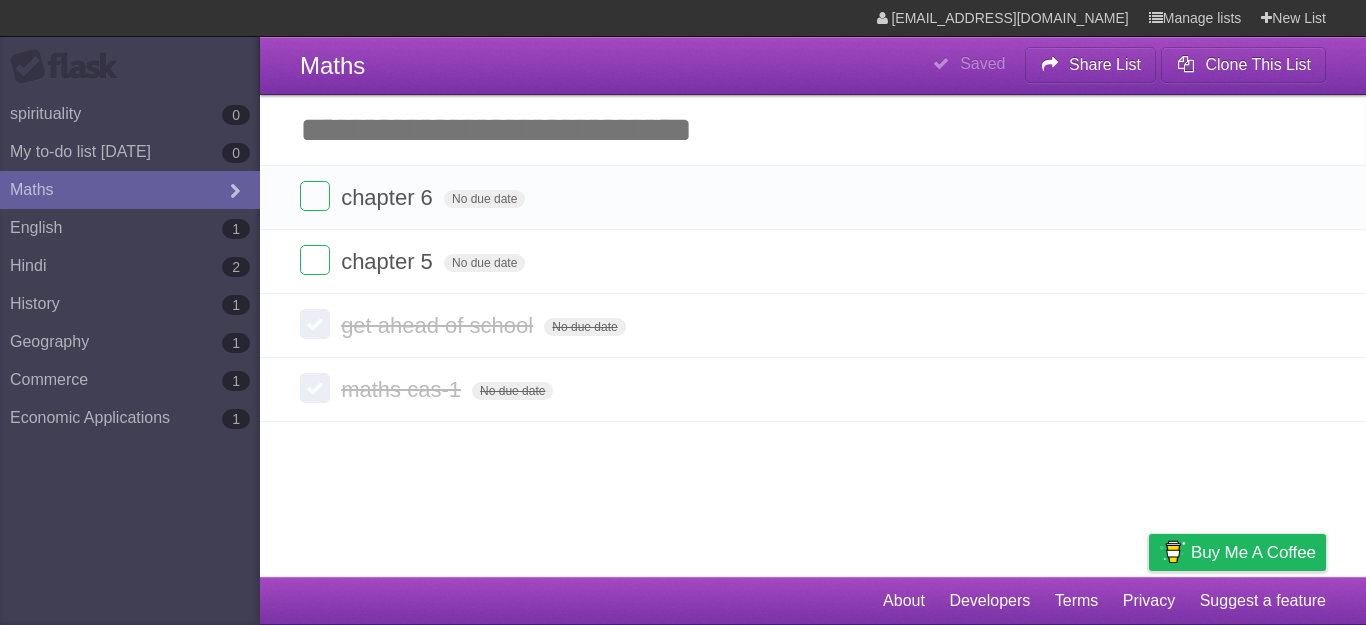 click on "Add another task" at bounding box center [813, 130] 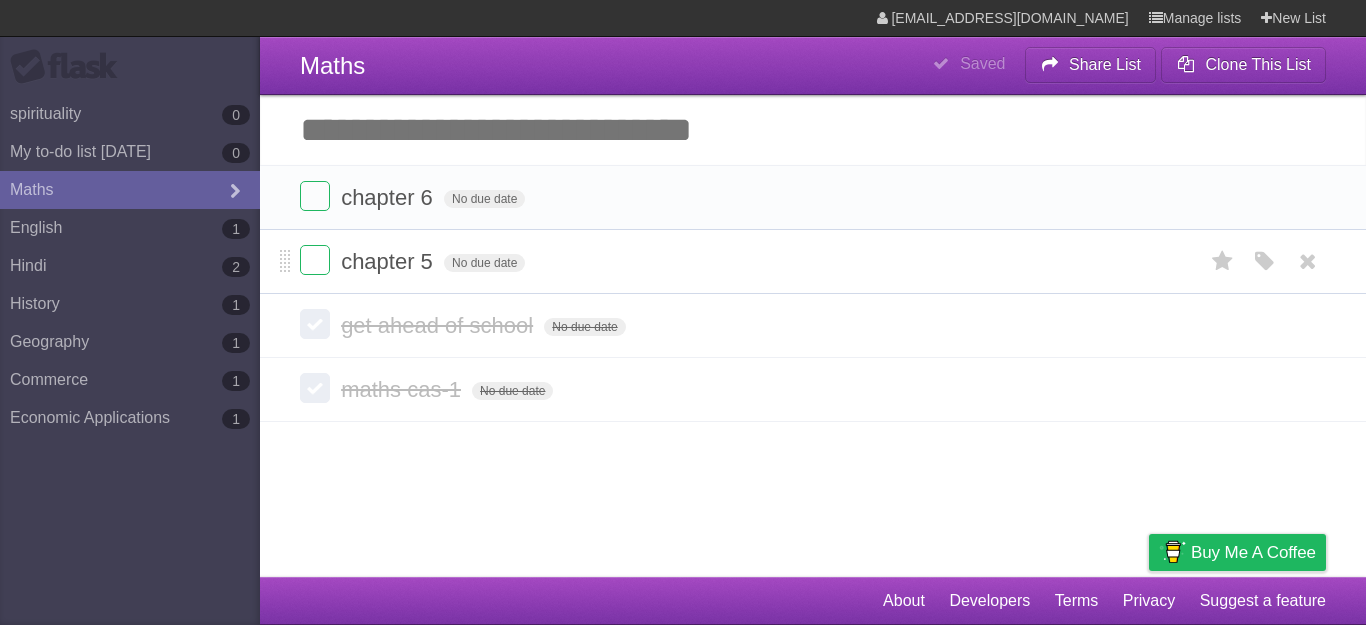 click on "chapter 5" at bounding box center [389, 261] 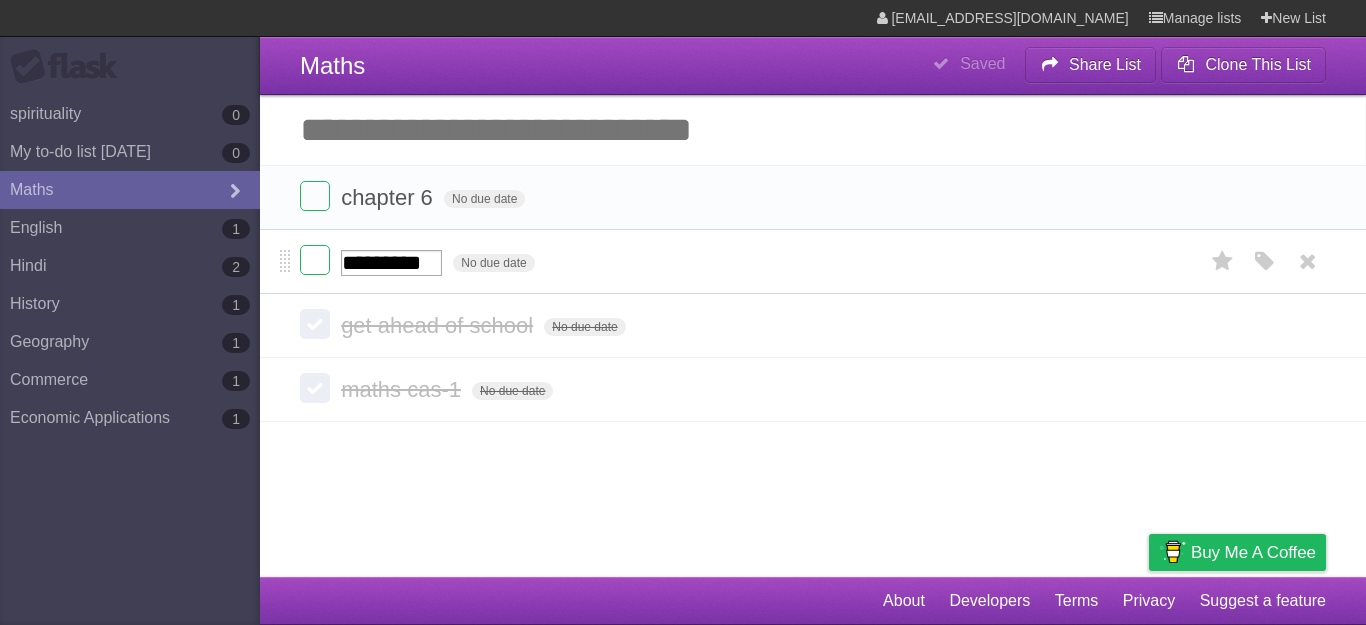click on "*********" at bounding box center [391, 263] 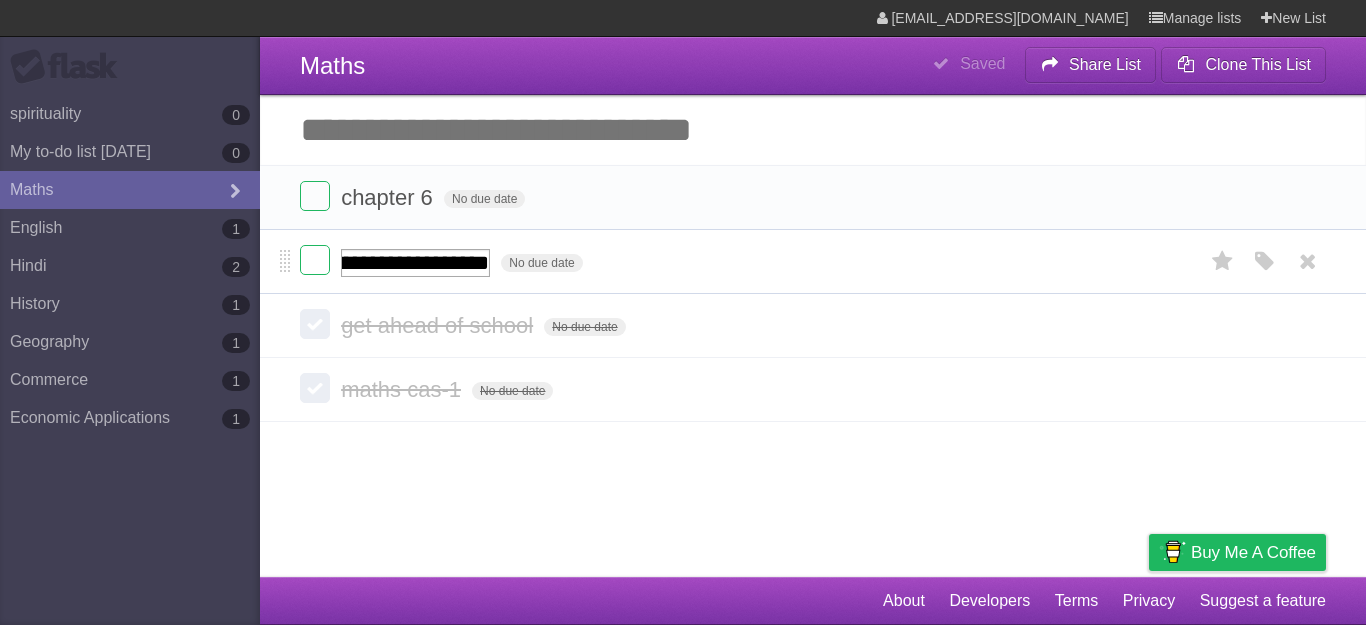 type on "**********" 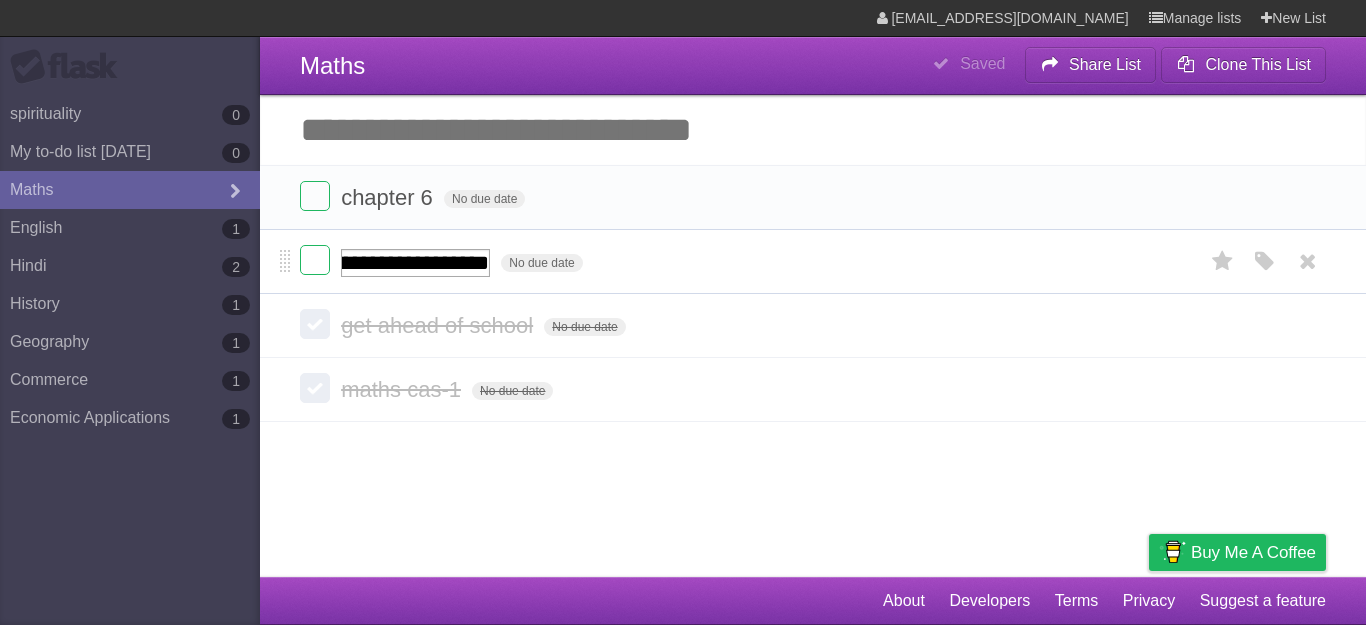 scroll, scrollTop: 0, scrollLeft: 51, axis: horizontal 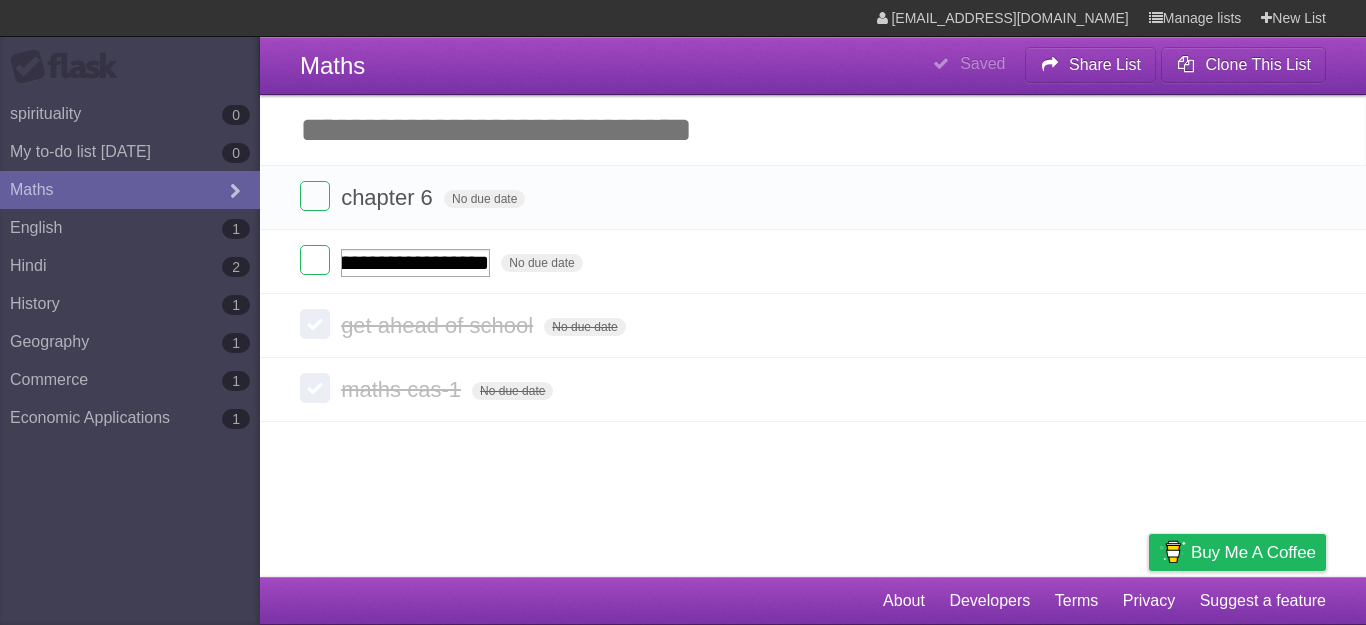 click on "**********" at bounding box center (683, 288) 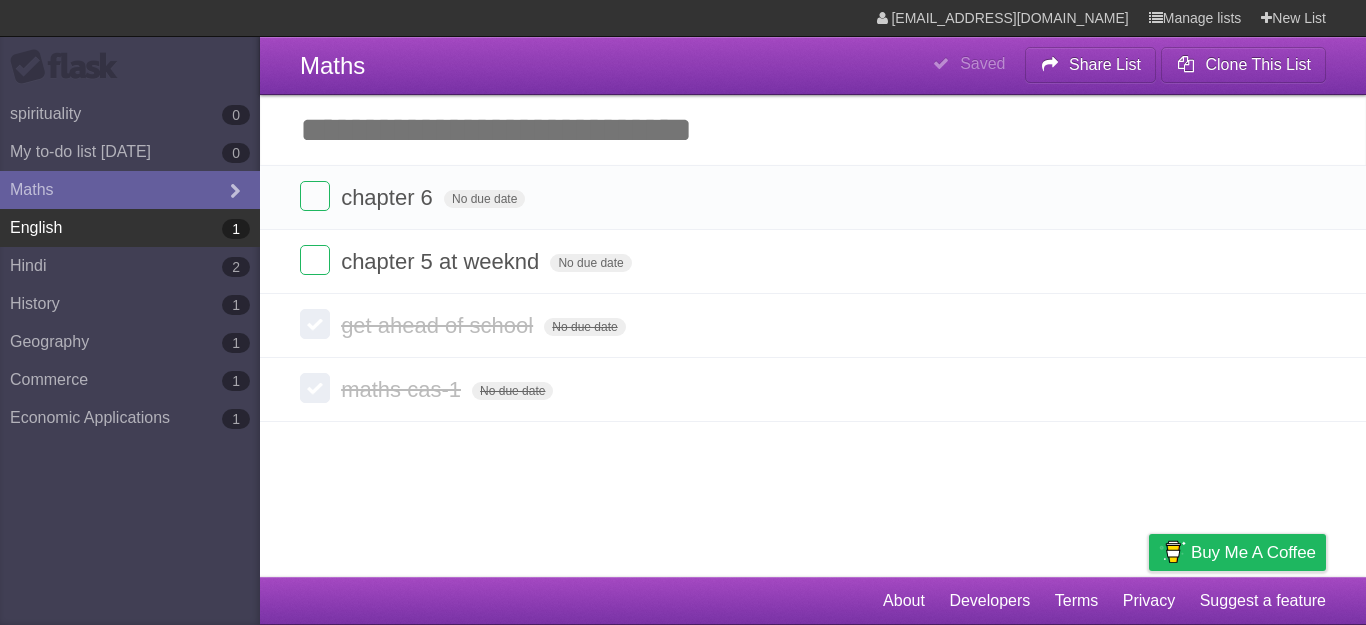 click on "English 1" at bounding box center [130, 228] 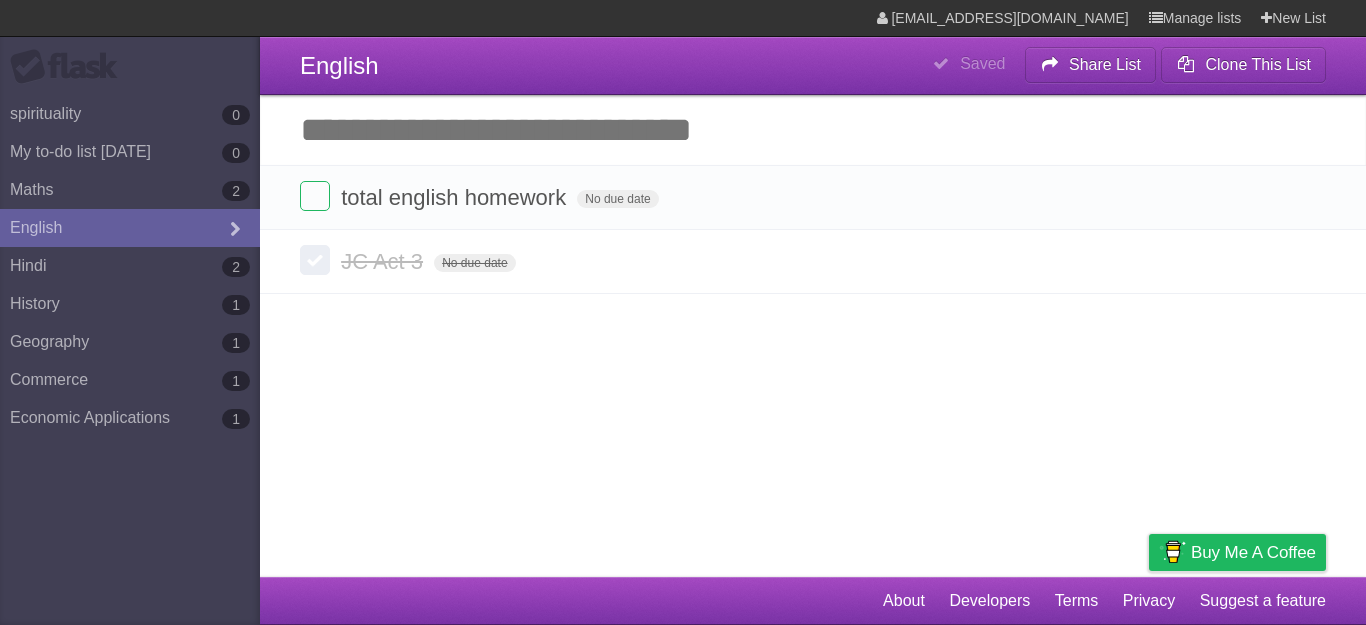 click on "Add another task" at bounding box center (813, 130) 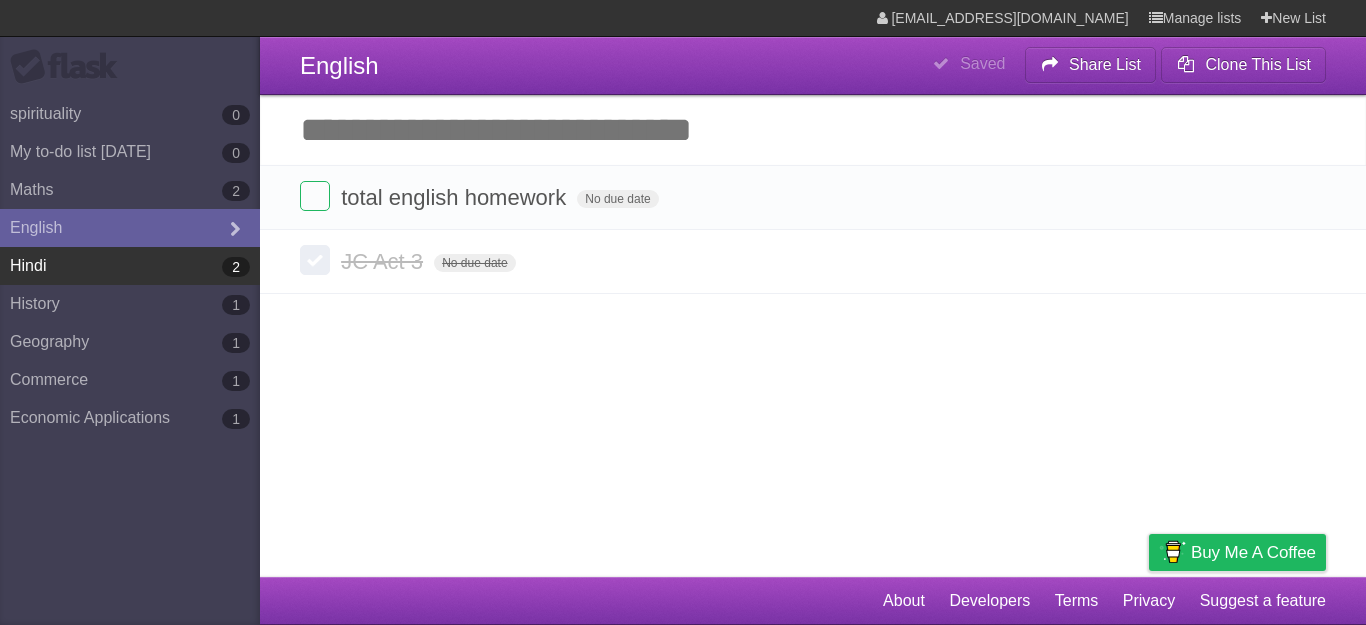 click on "Hindi 2" at bounding box center (130, 266) 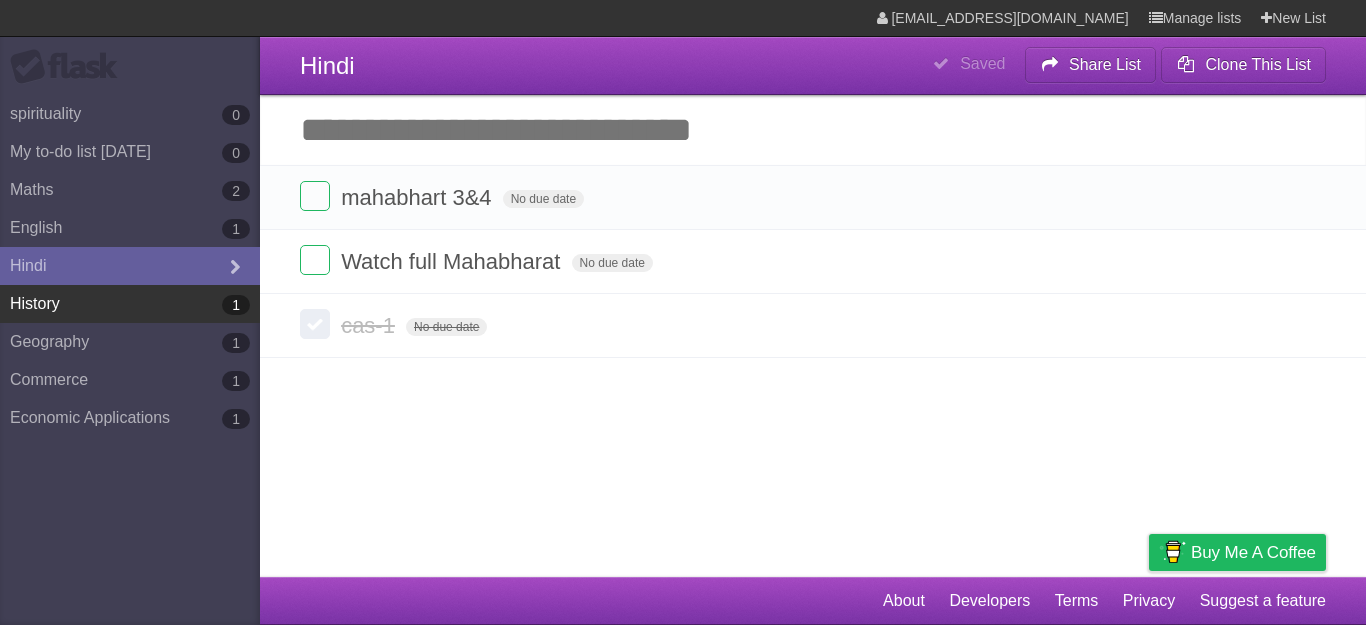 click on "History 1" at bounding box center (130, 304) 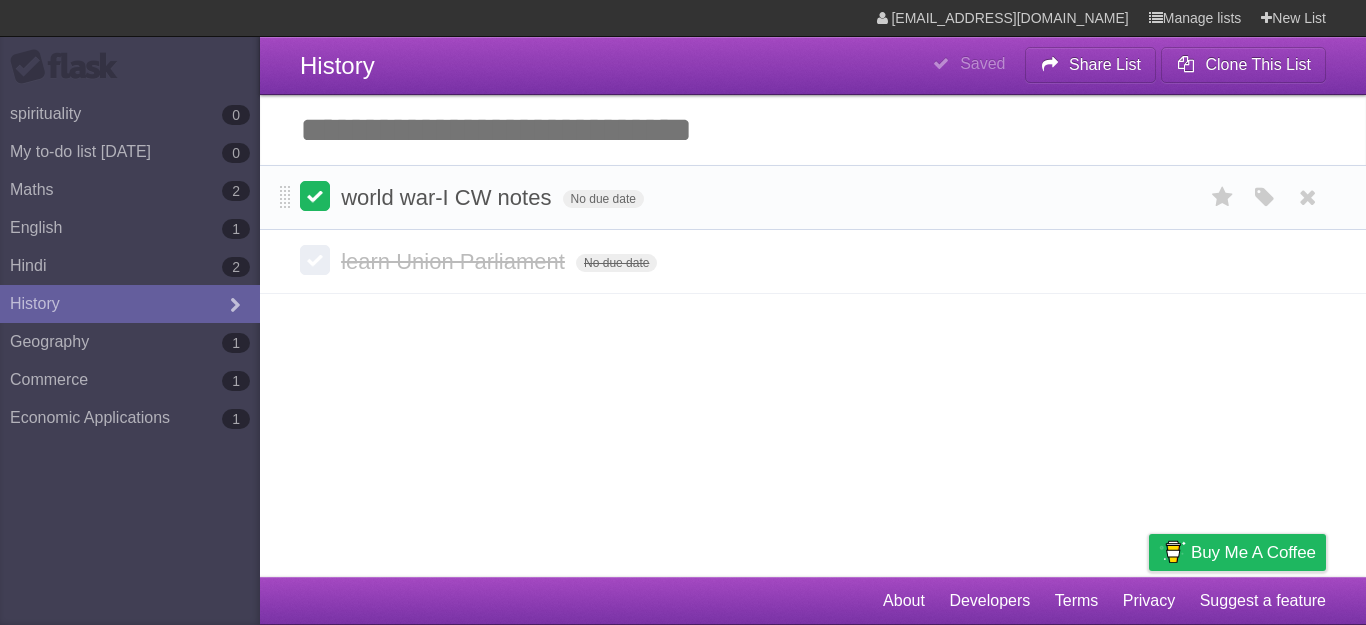 click at bounding box center (315, 196) 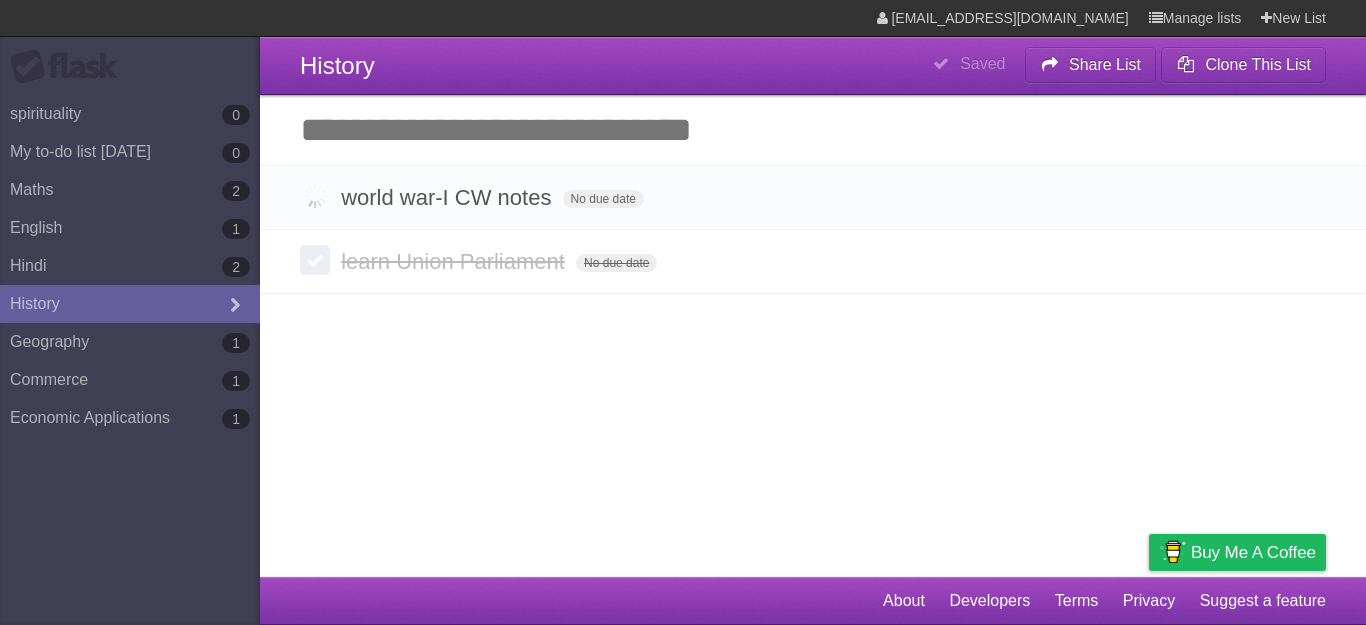 click on "Add another task" at bounding box center (813, 130) 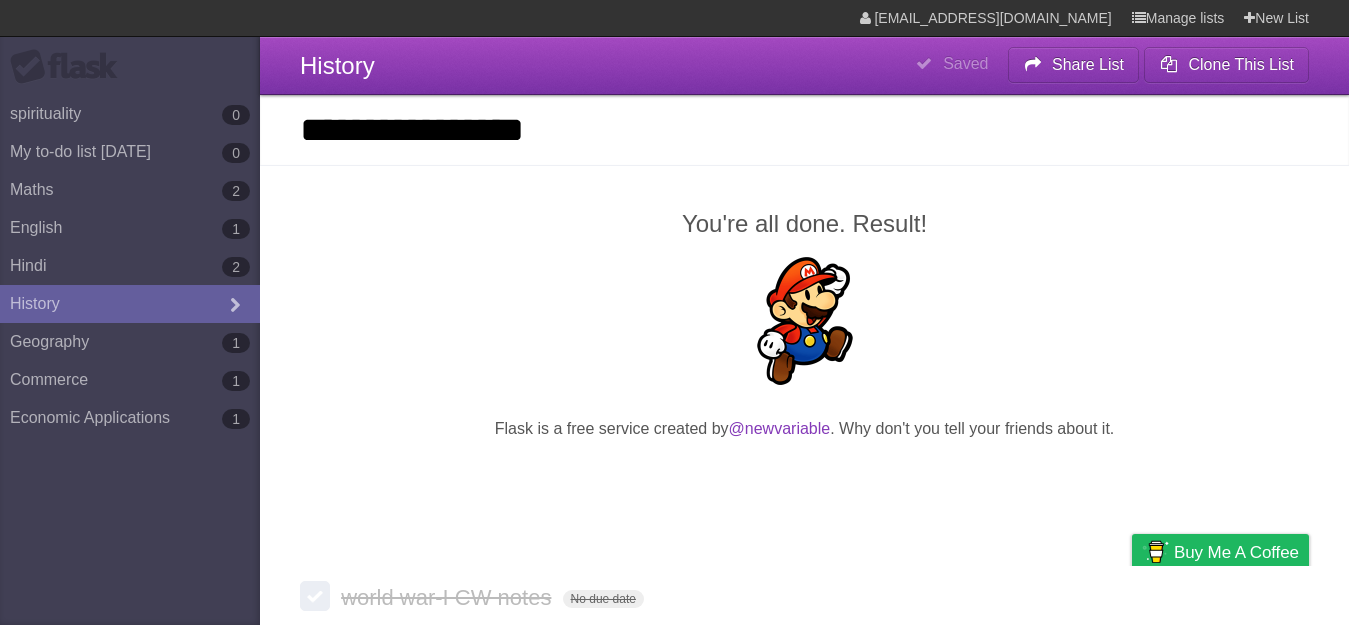 type on "**********" 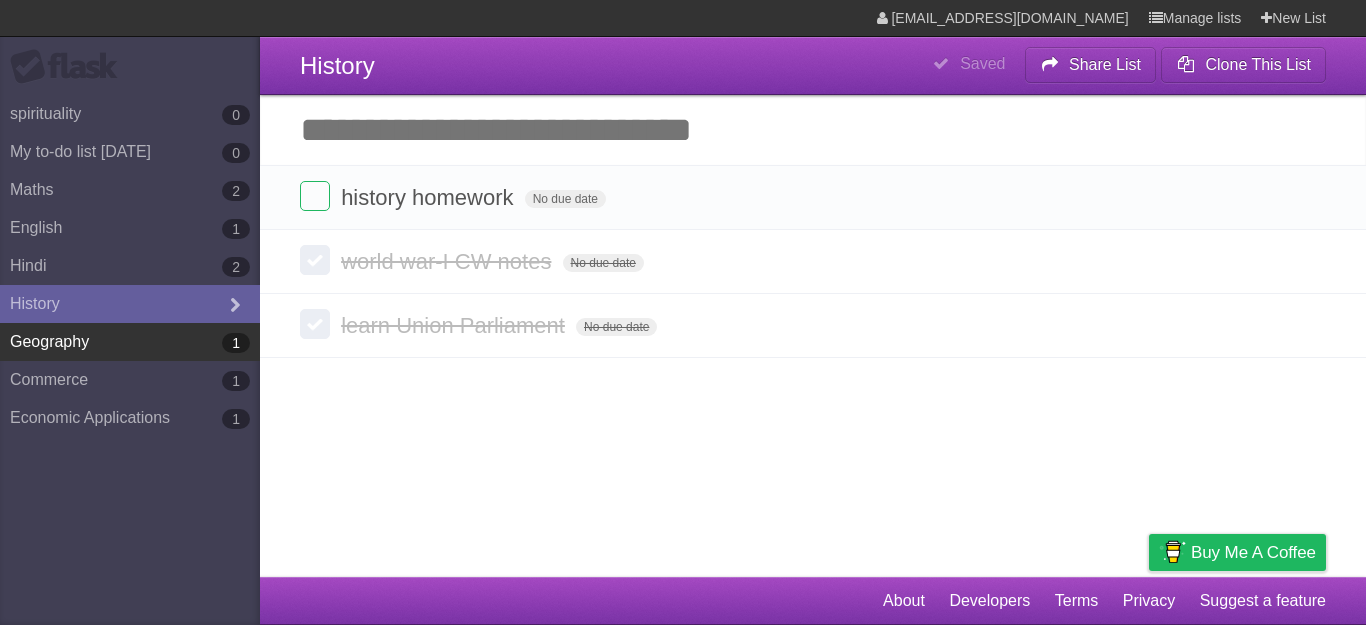 click on "Geography 1" at bounding box center [130, 342] 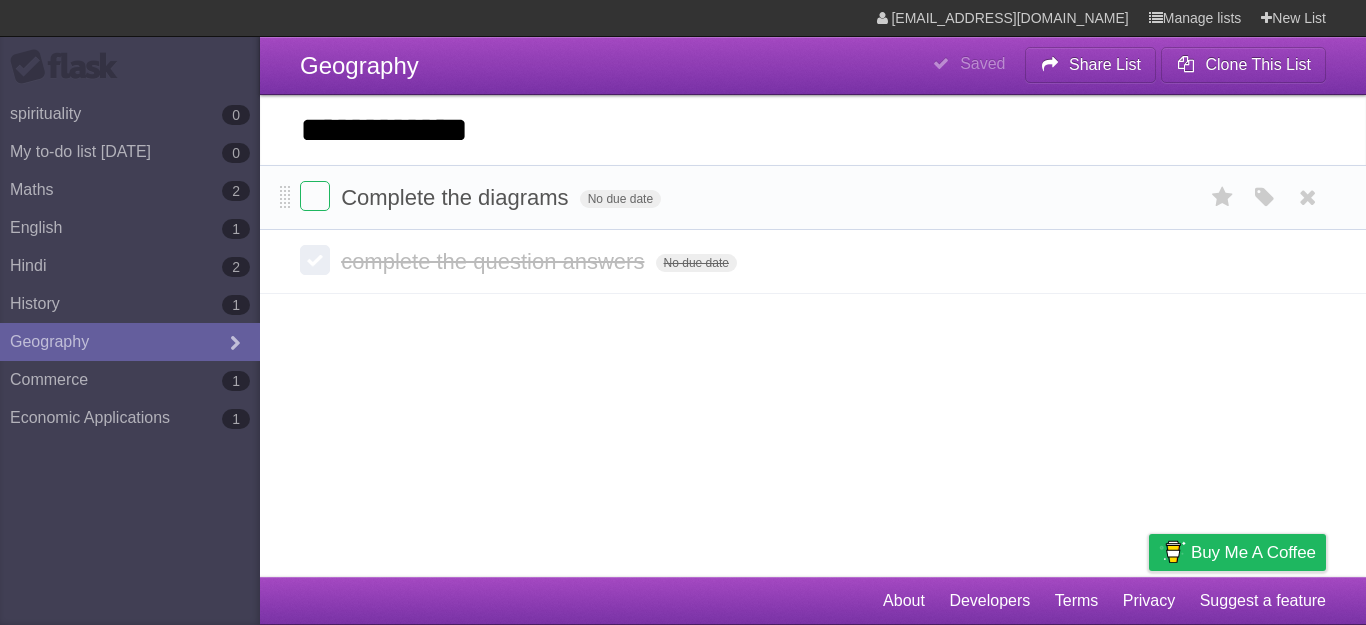 type on "**********" 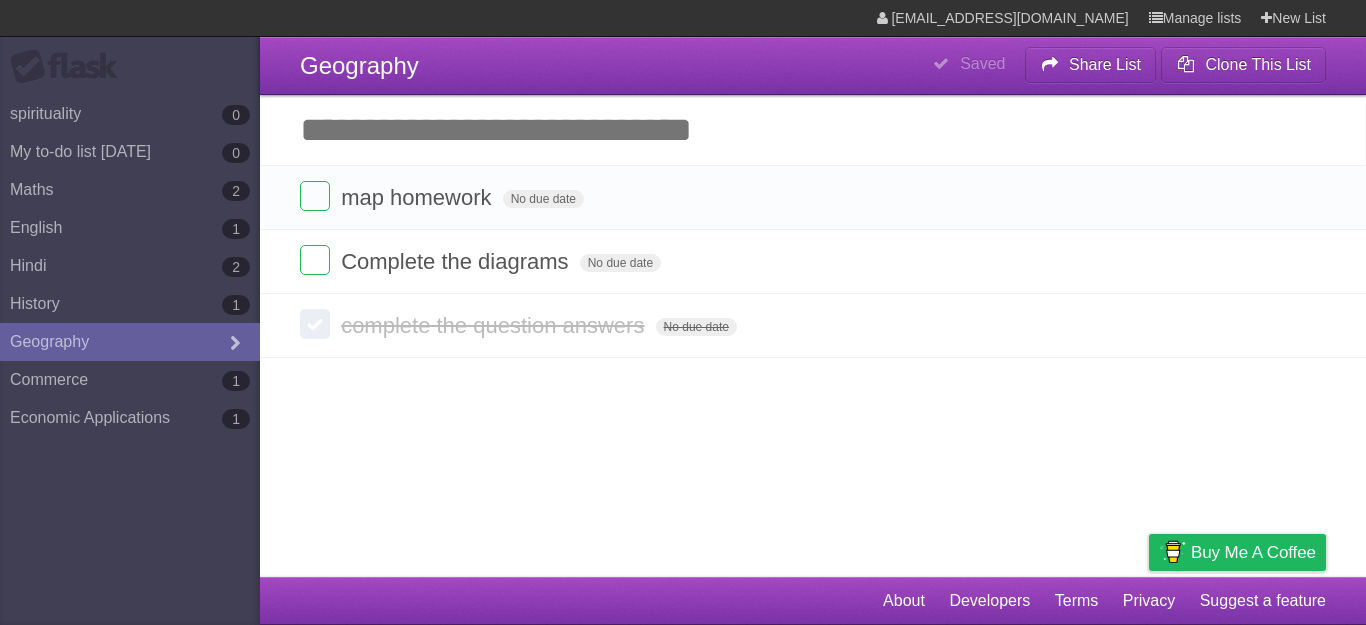 drag, startPoint x: 1303, startPoint y: 255, endPoint x: 761, endPoint y: 63, distance: 575.0026 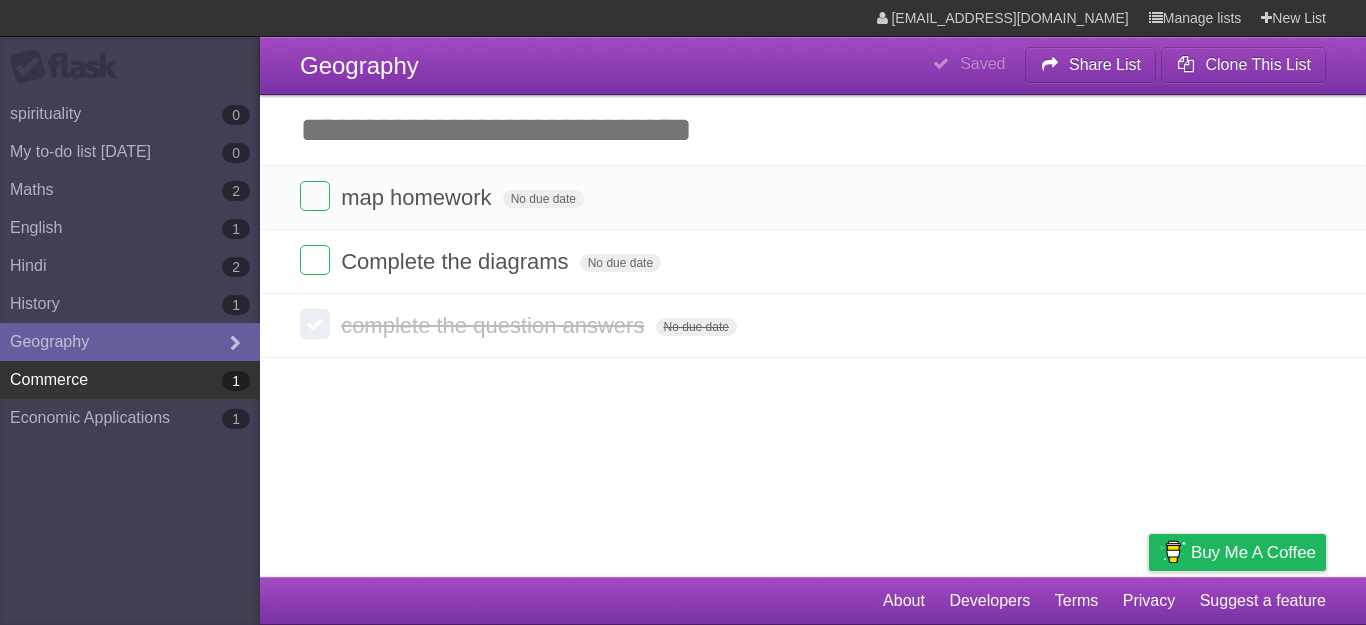 click on "Commerce 1" at bounding box center (130, 380) 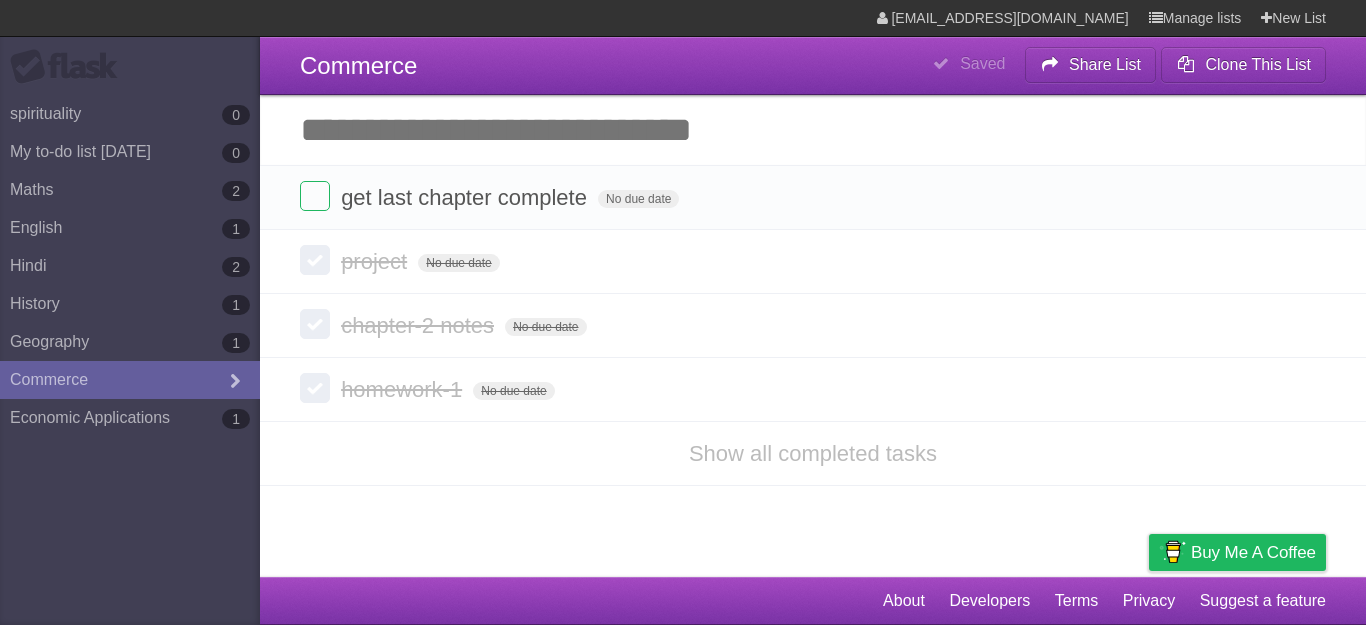 click on "Add another task" at bounding box center (813, 130) 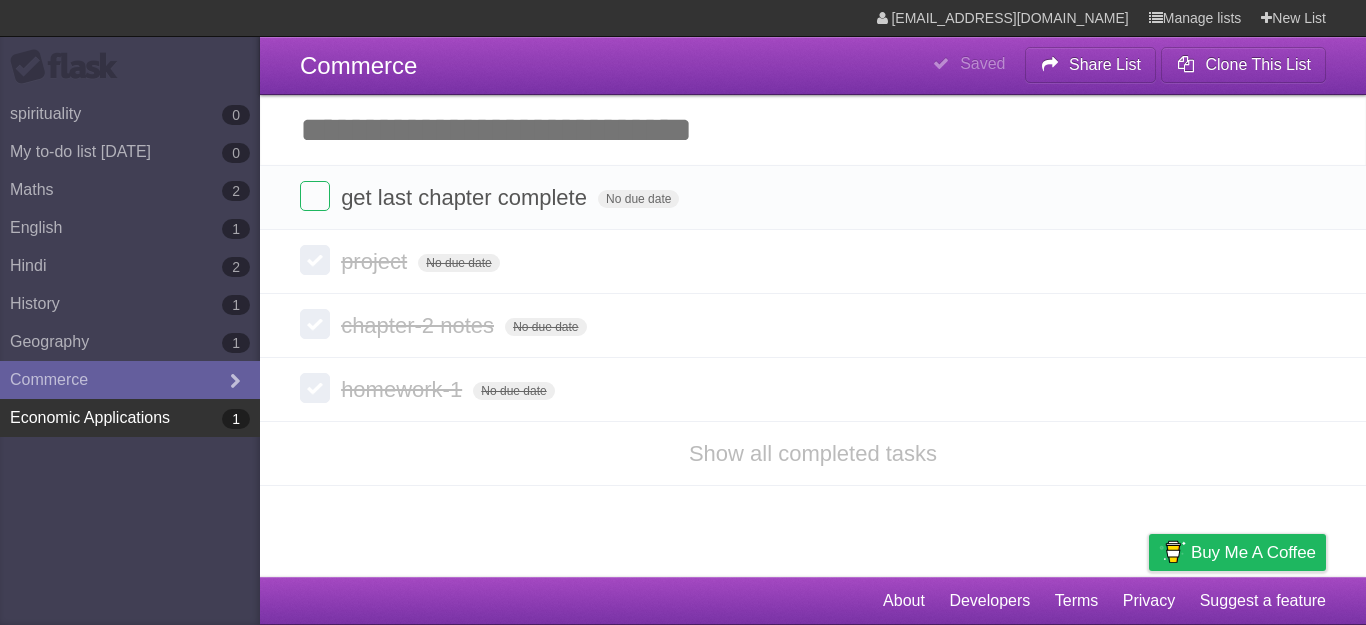 click on "Economic Applications 1" at bounding box center [130, 418] 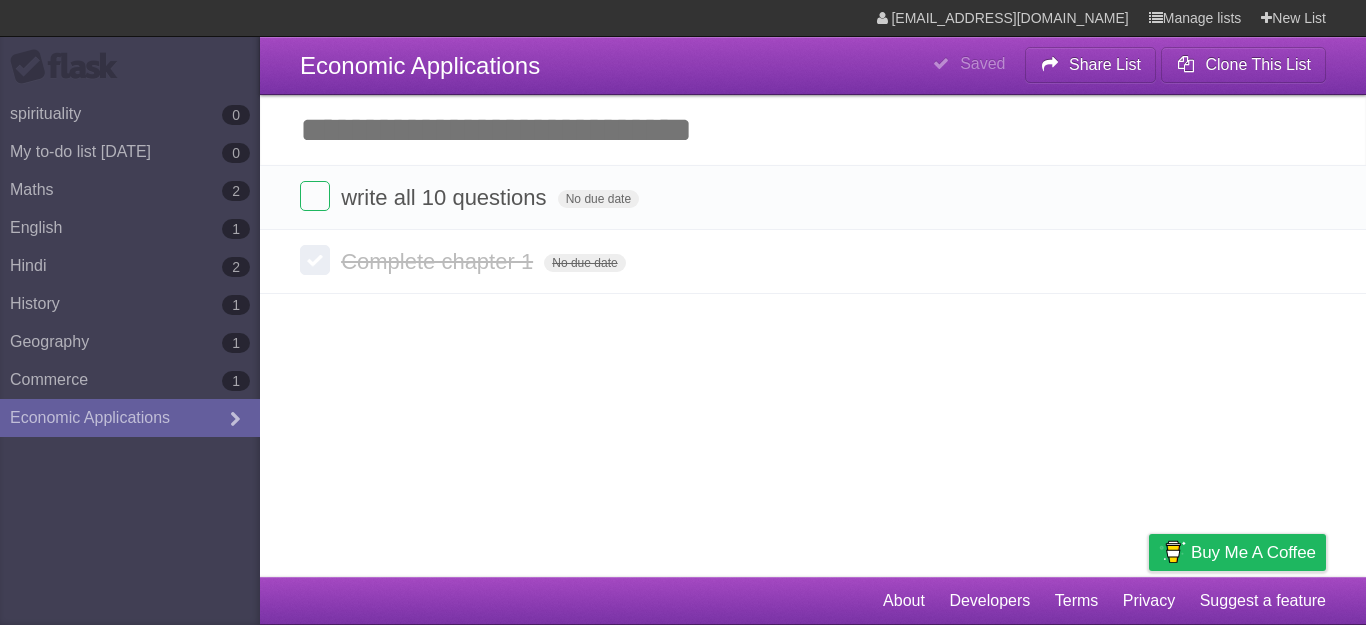 click on "Add another task" at bounding box center (813, 130) 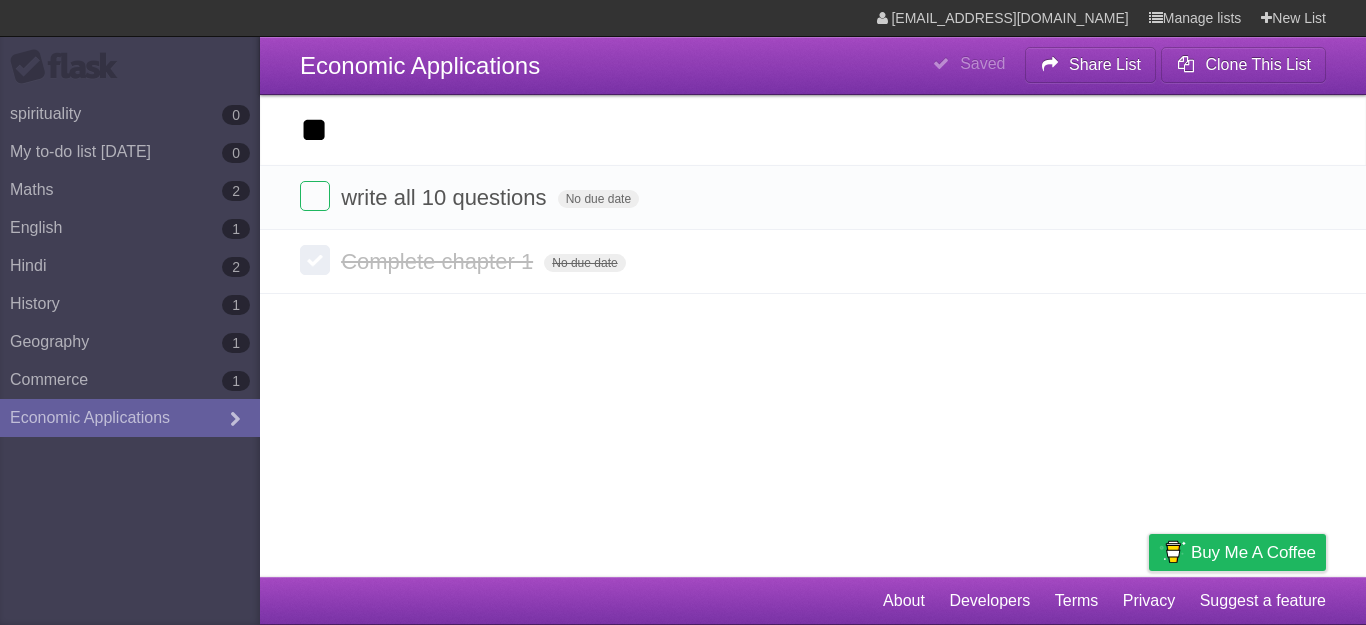 type on "*" 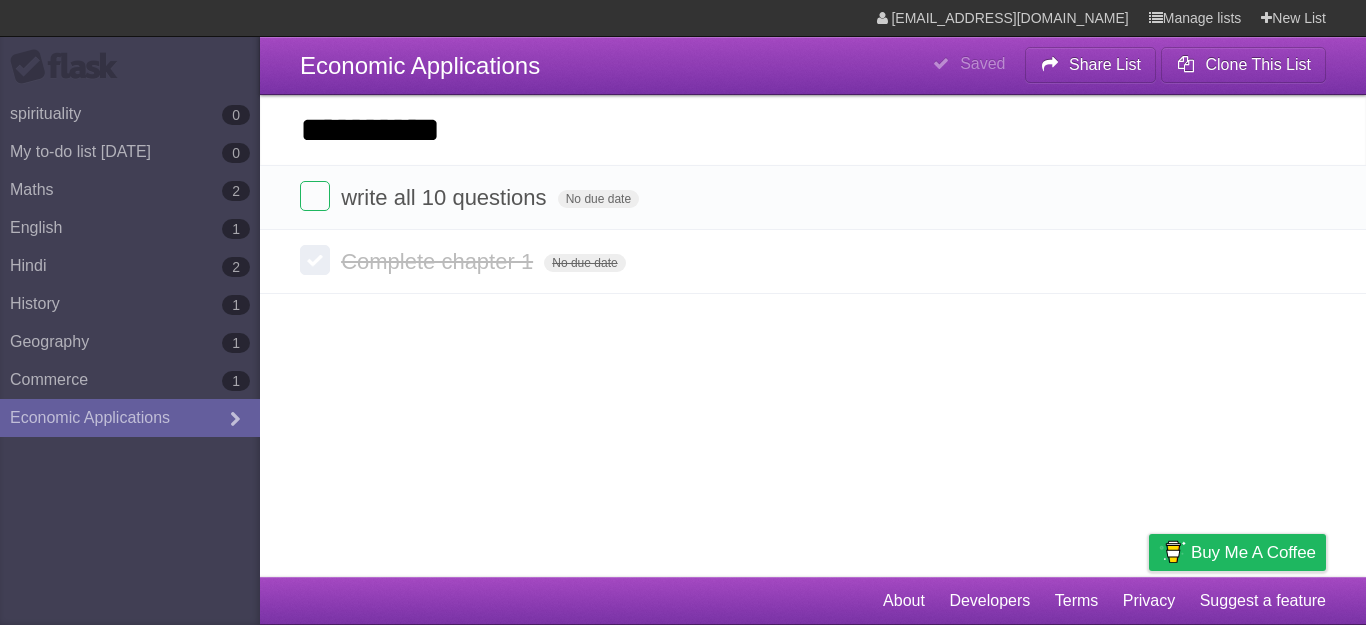 type on "**********" 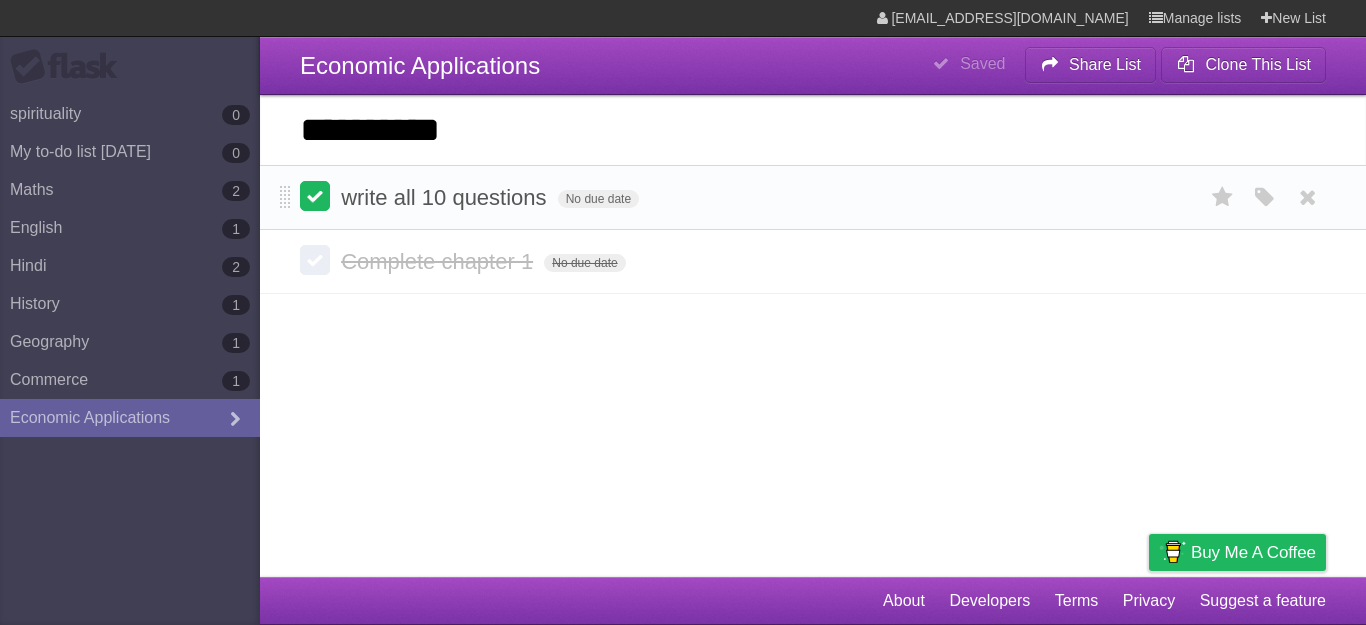 type 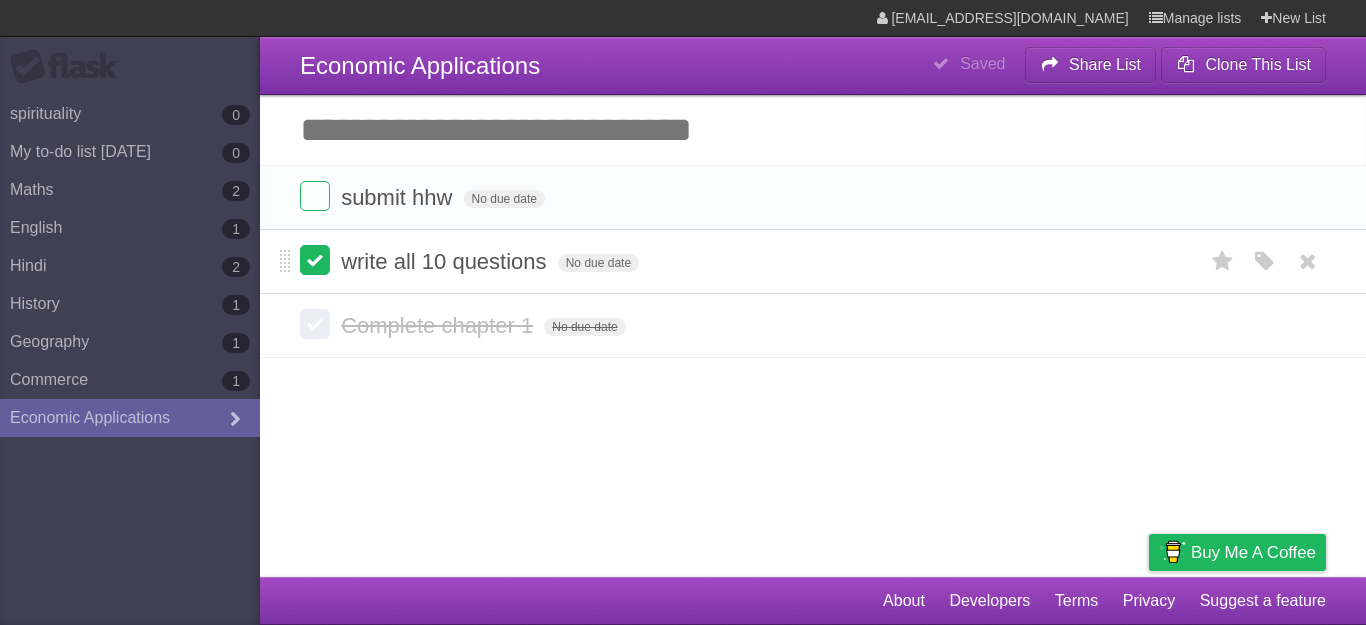 click on "*********" at bounding box center (0, 0) 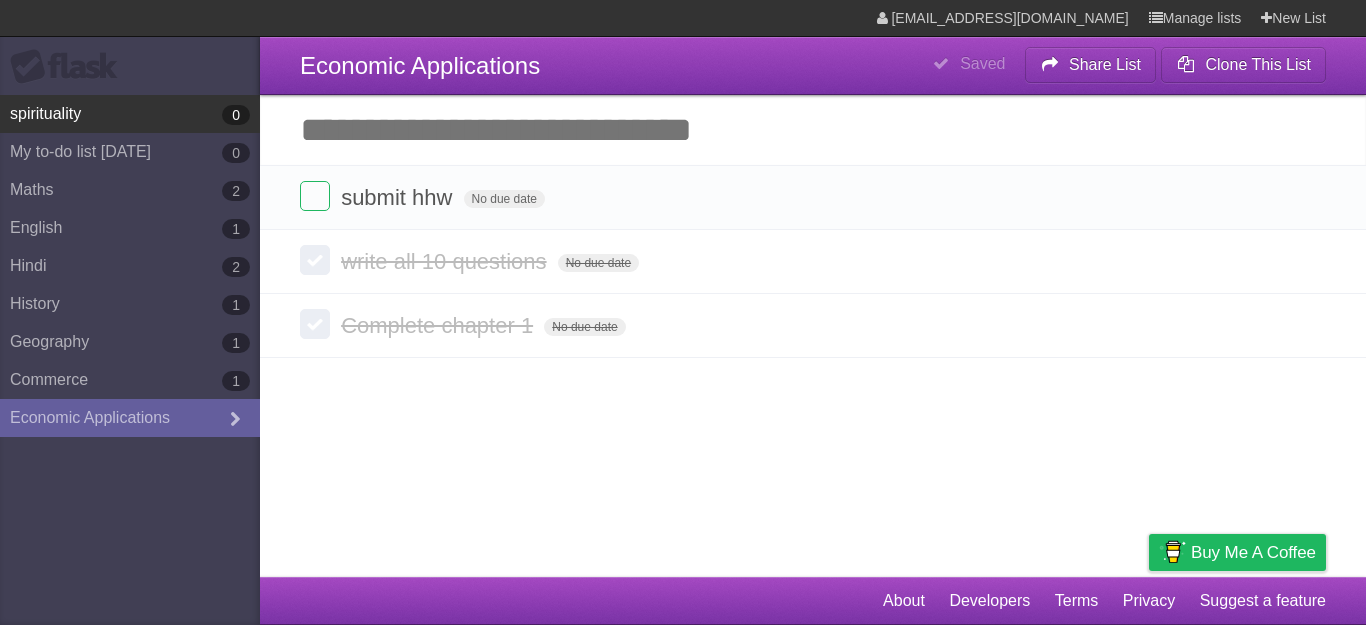click on "spirituality 0" at bounding box center [130, 114] 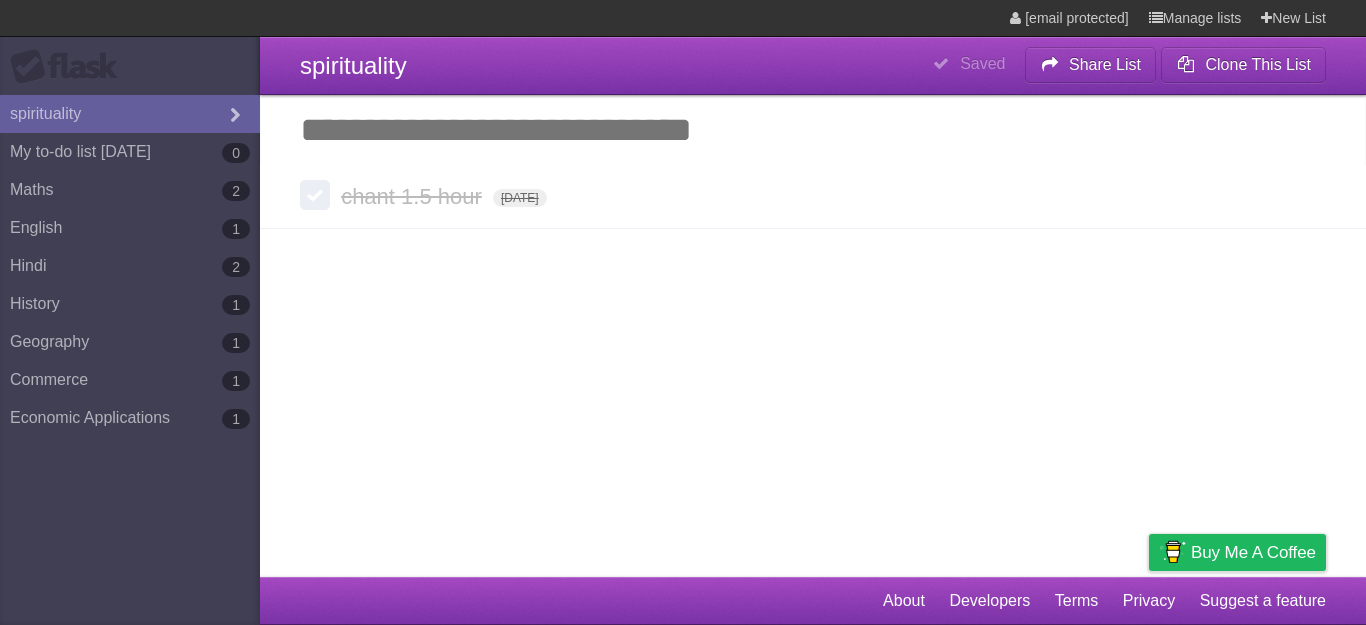 type on "[DATE]" 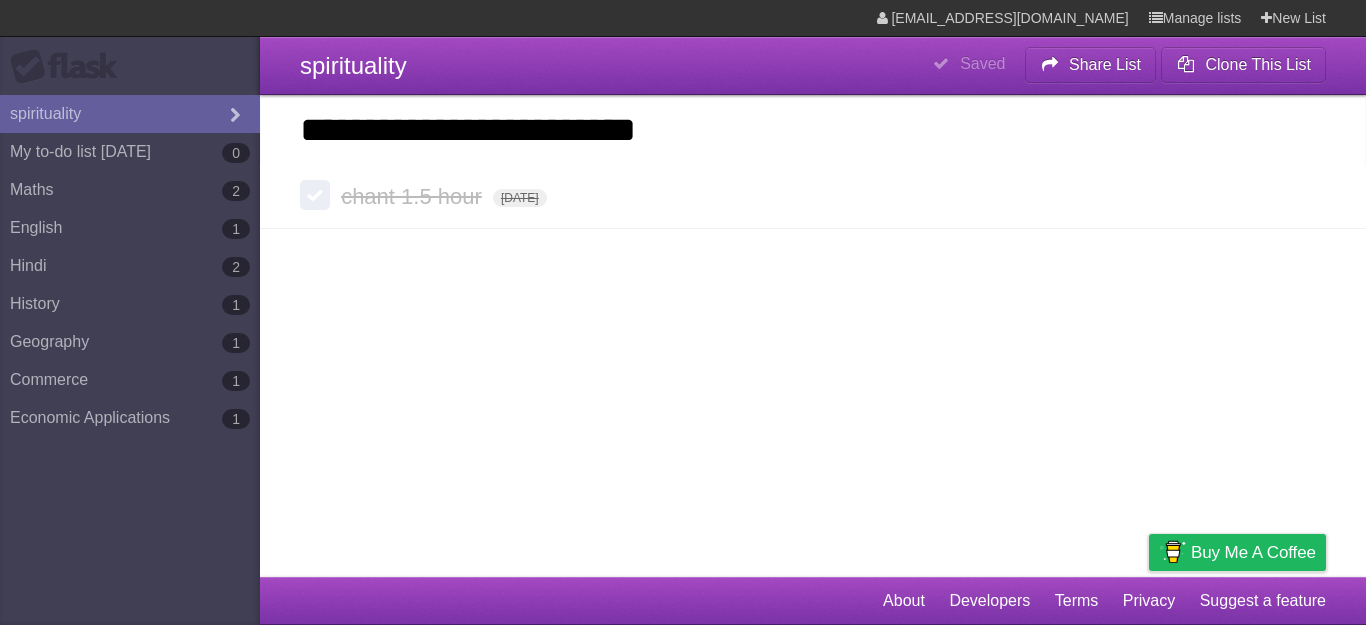 type on "**********" 